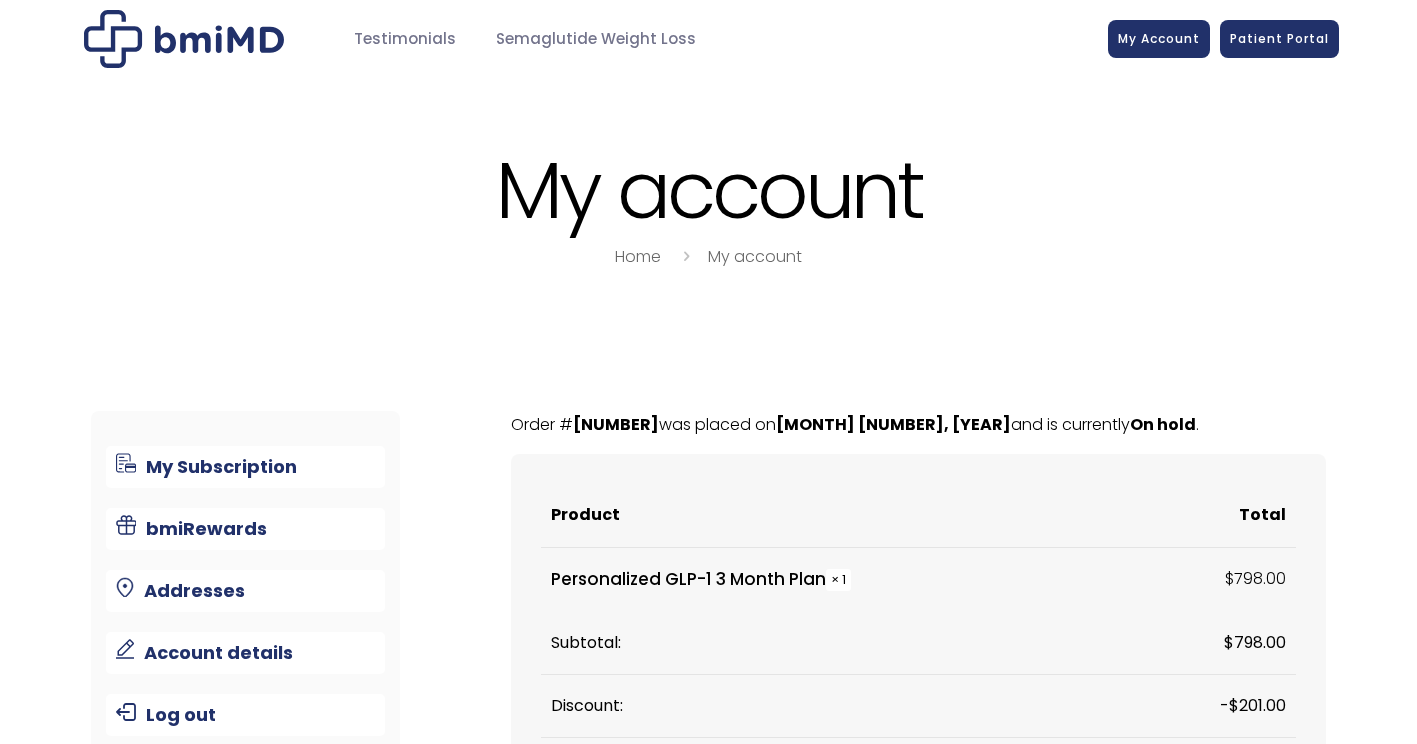 scroll, scrollTop: 0, scrollLeft: 0, axis: both 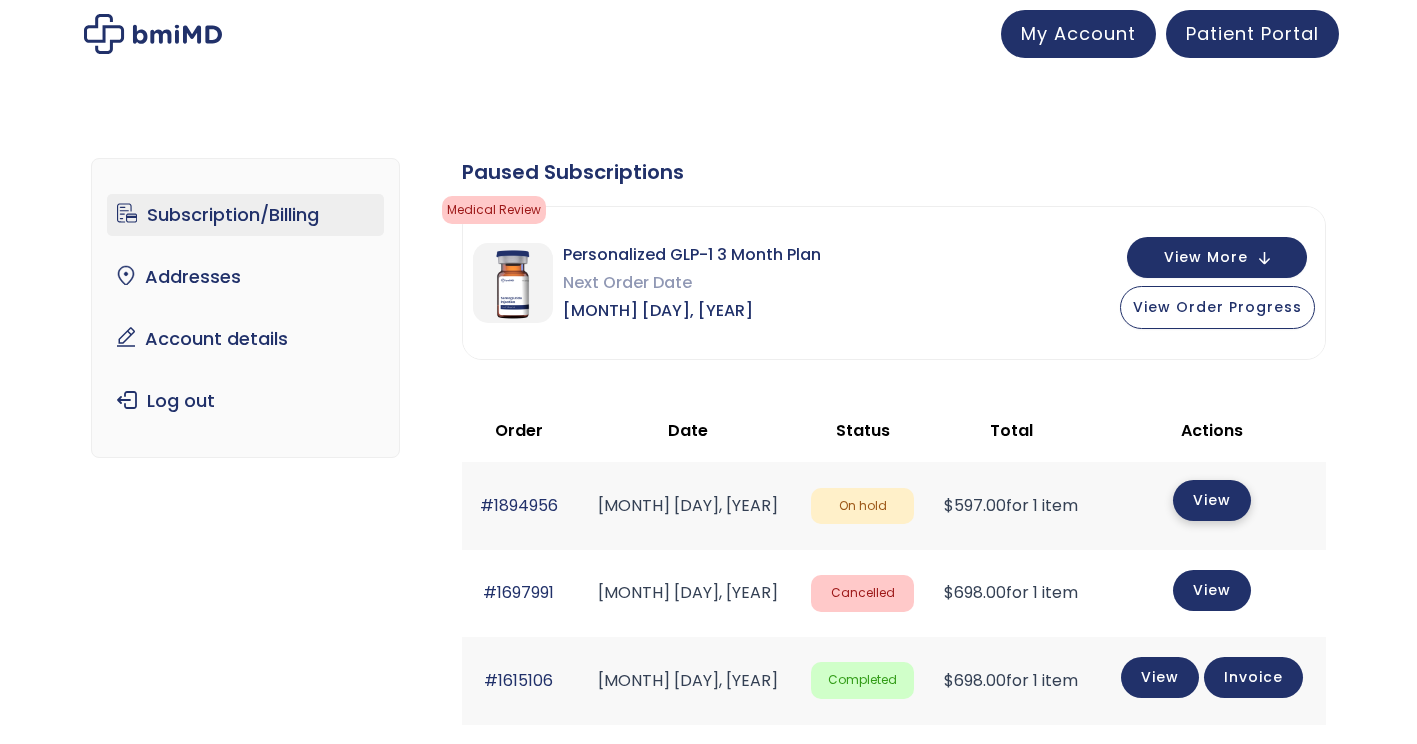 click on "View" 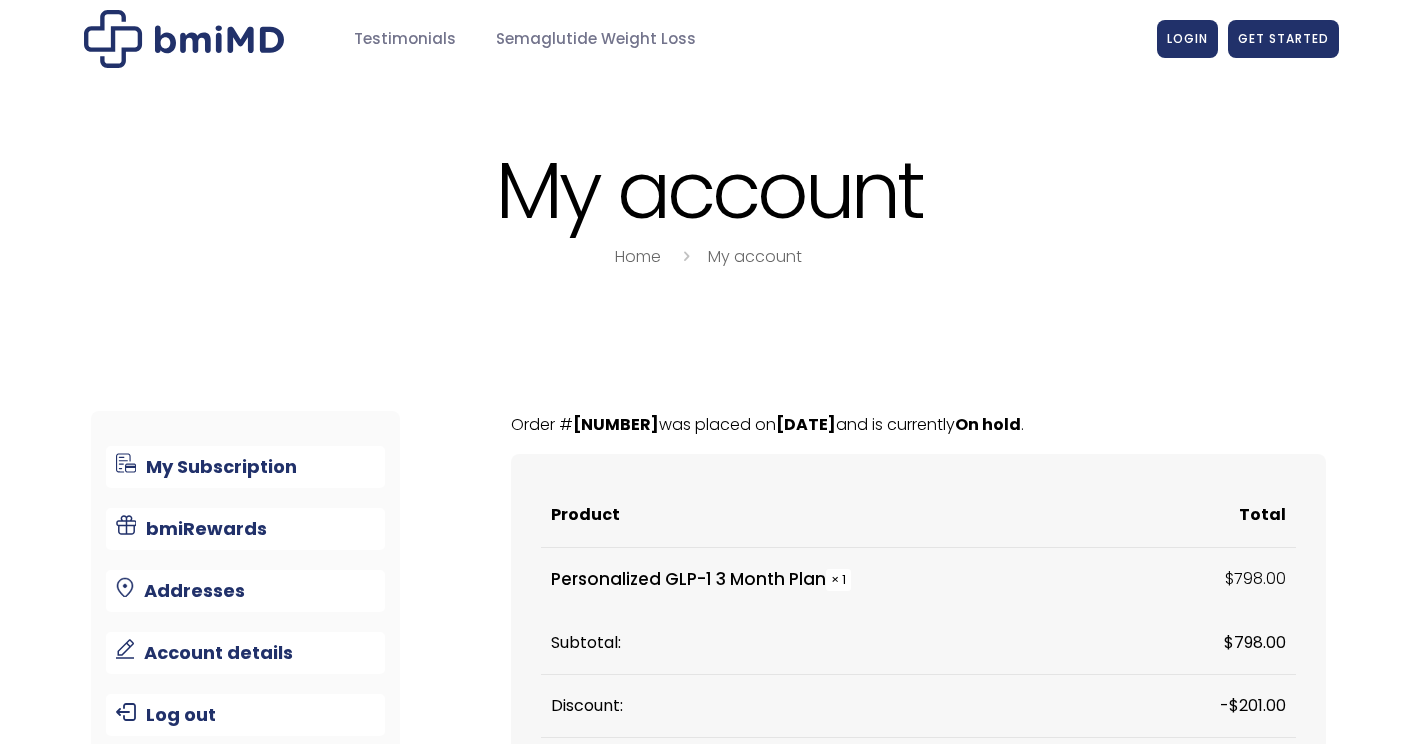 scroll, scrollTop: 0, scrollLeft: 0, axis: both 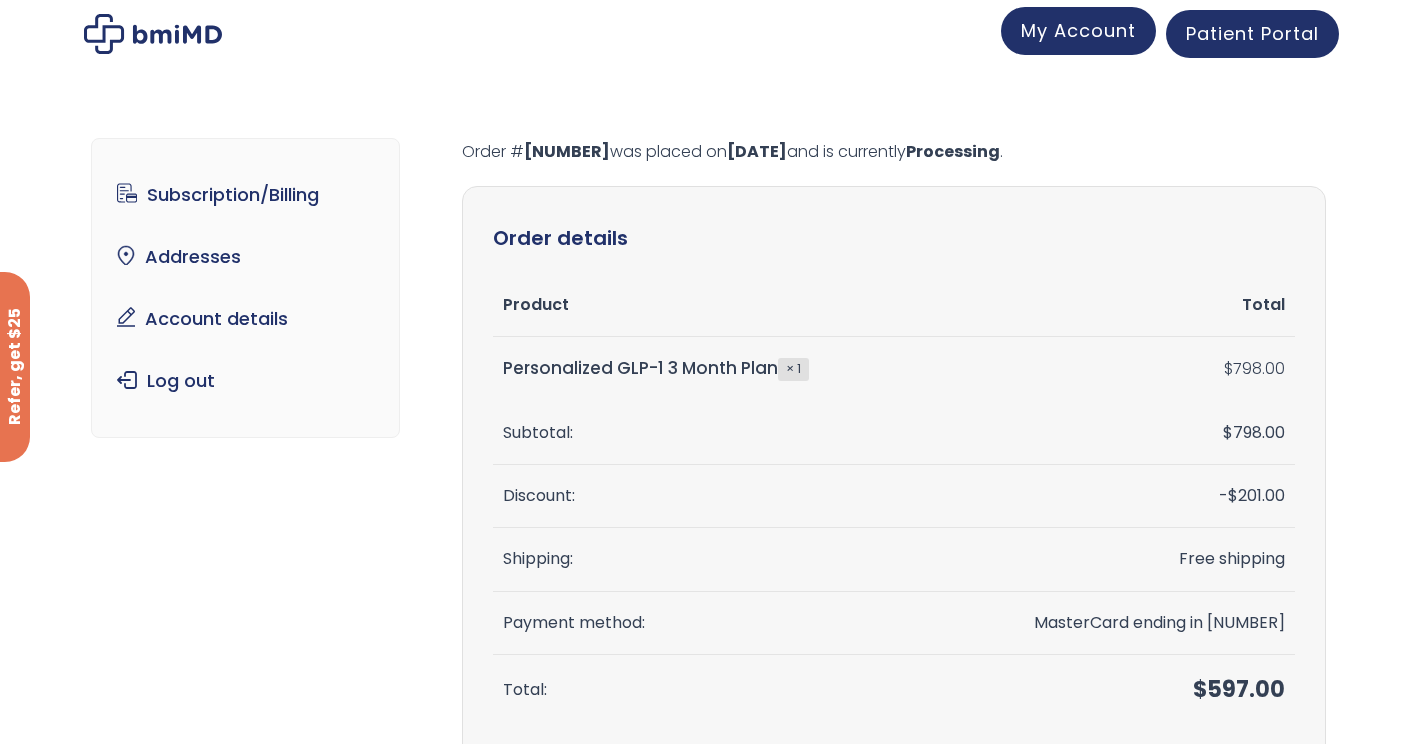 click on "My Account" at bounding box center [1078, 30] 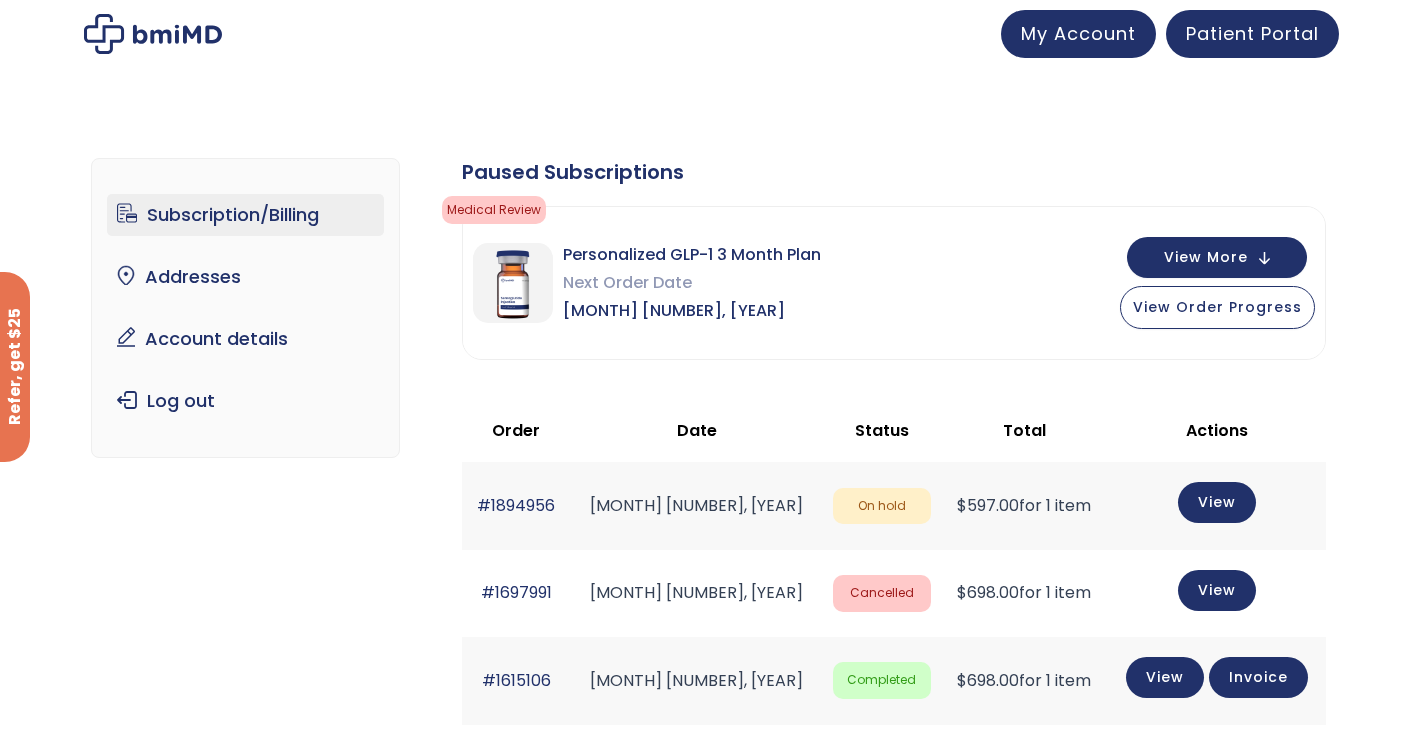 scroll, scrollTop: 0, scrollLeft: 0, axis: both 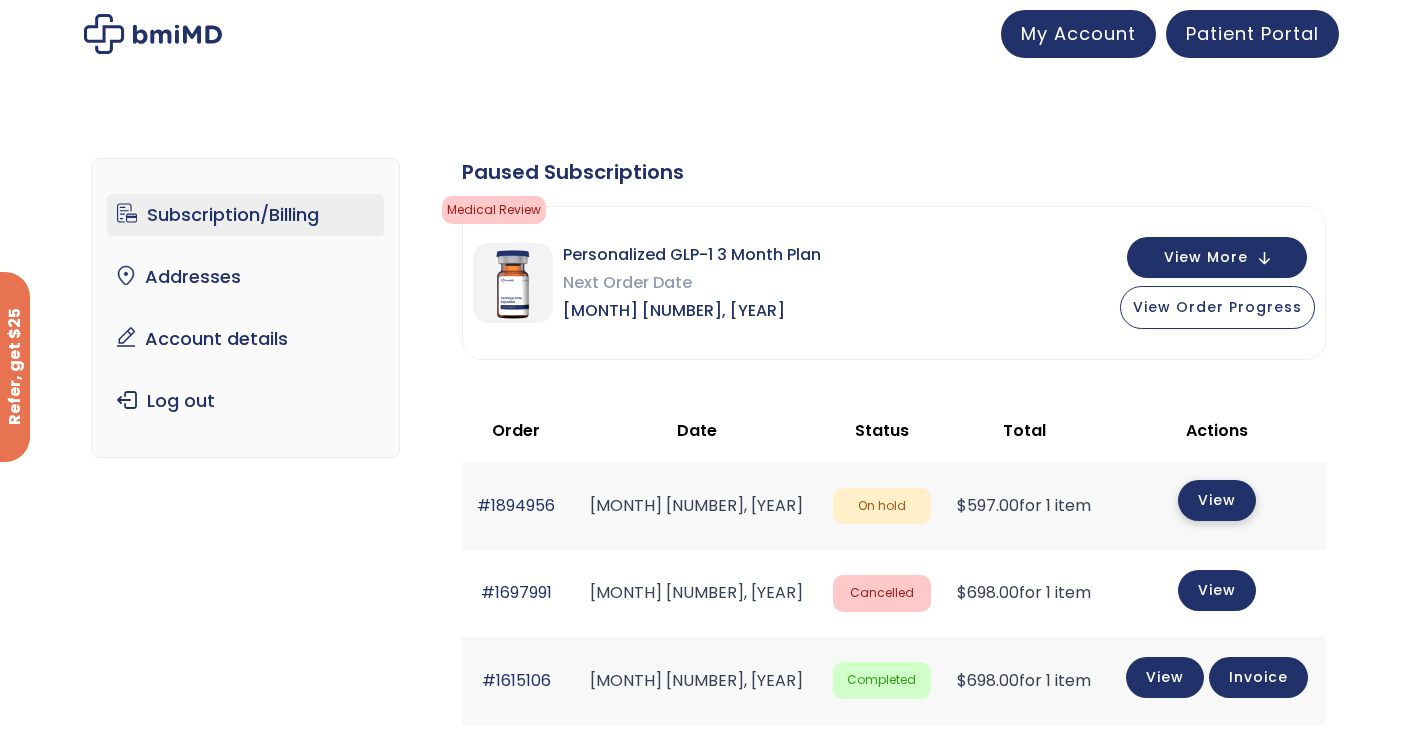 click on "View" 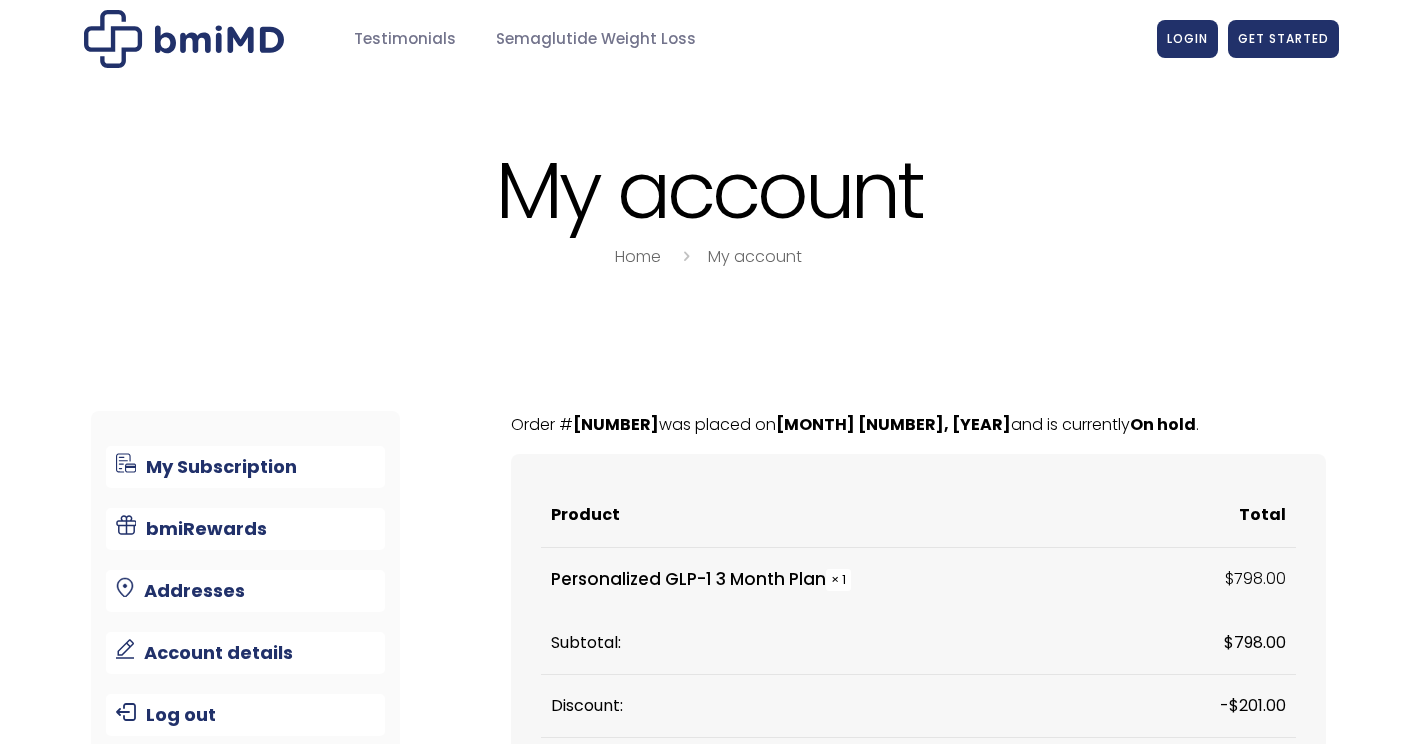 scroll, scrollTop: 0, scrollLeft: 0, axis: both 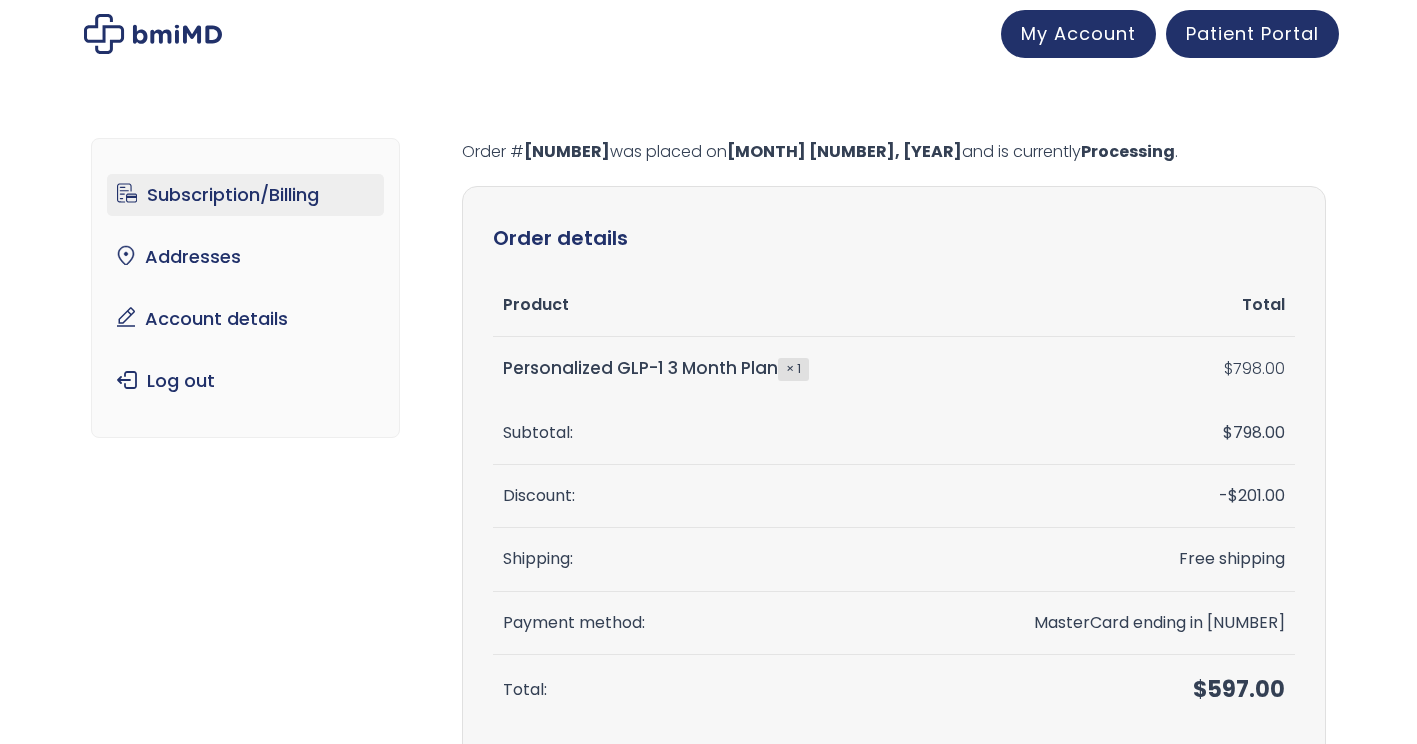 click on "Subscription/Billing" at bounding box center (245, 195) 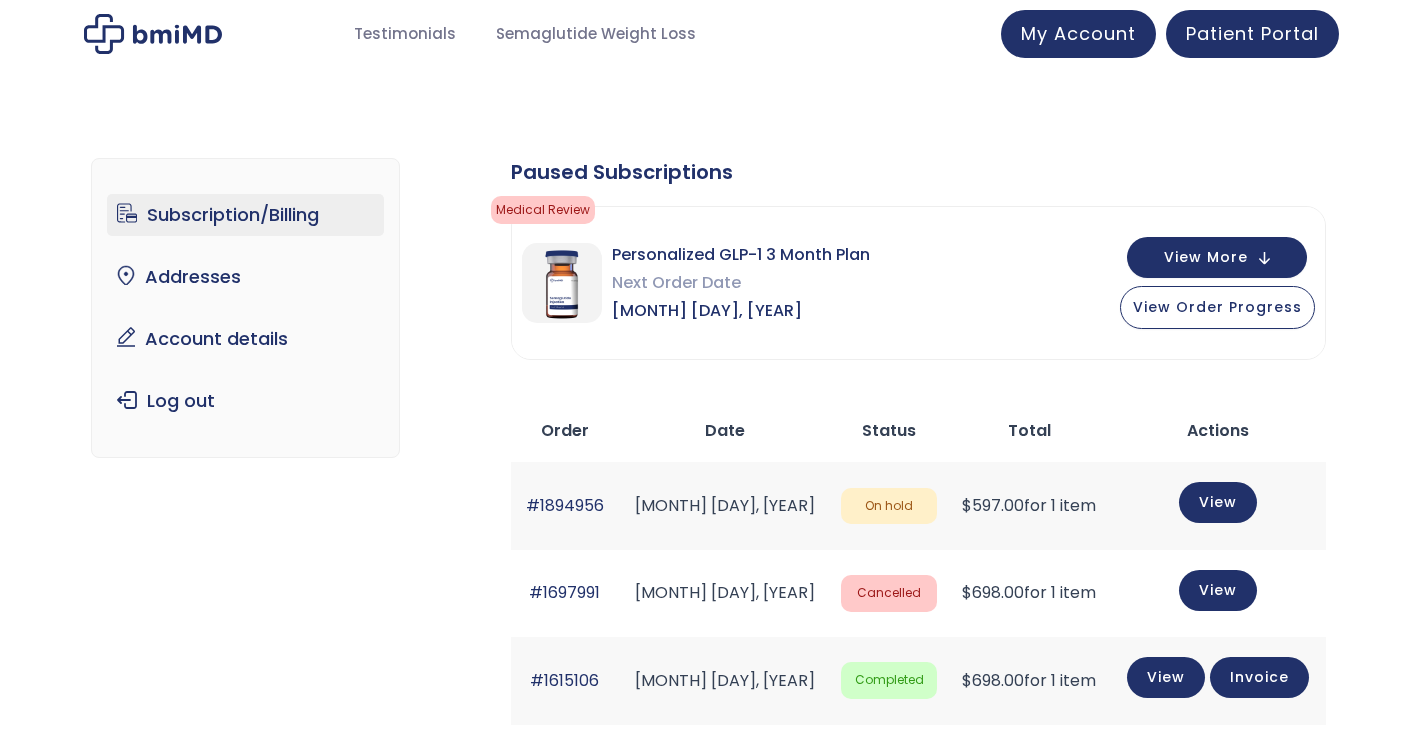 scroll, scrollTop: 0, scrollLeft: 0, axis: both 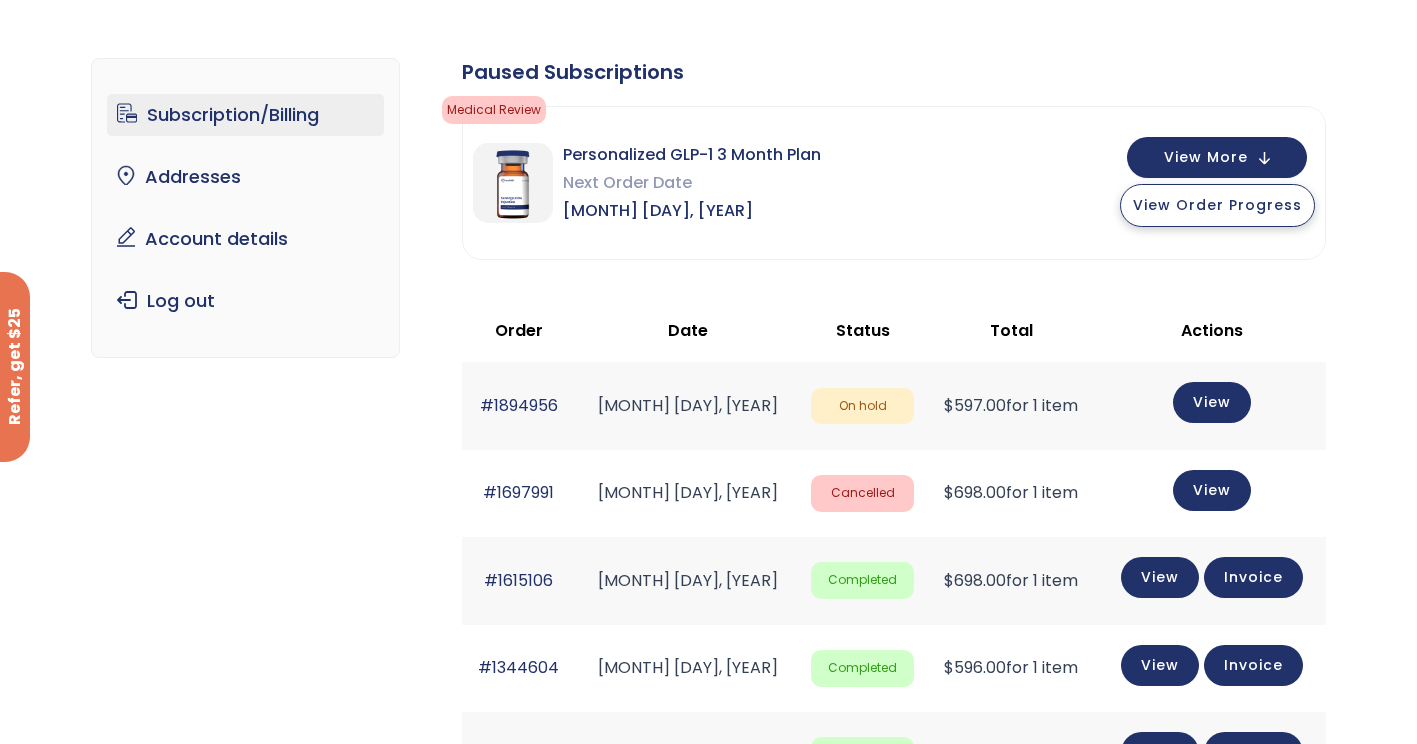 click on "View Order Progress" at bounding box center [1217, 205] 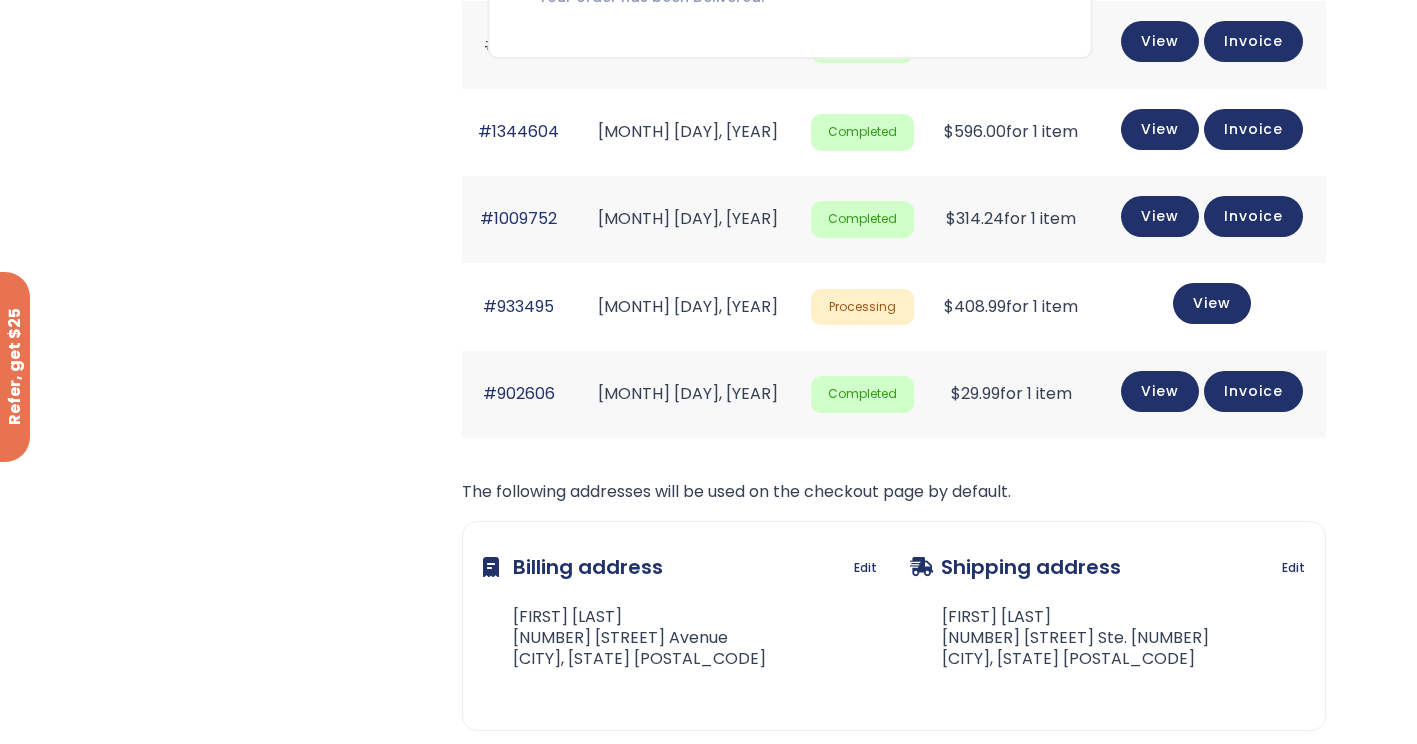 scroll, scrollTop: 600, scrollLeft: 0, axis: vertical 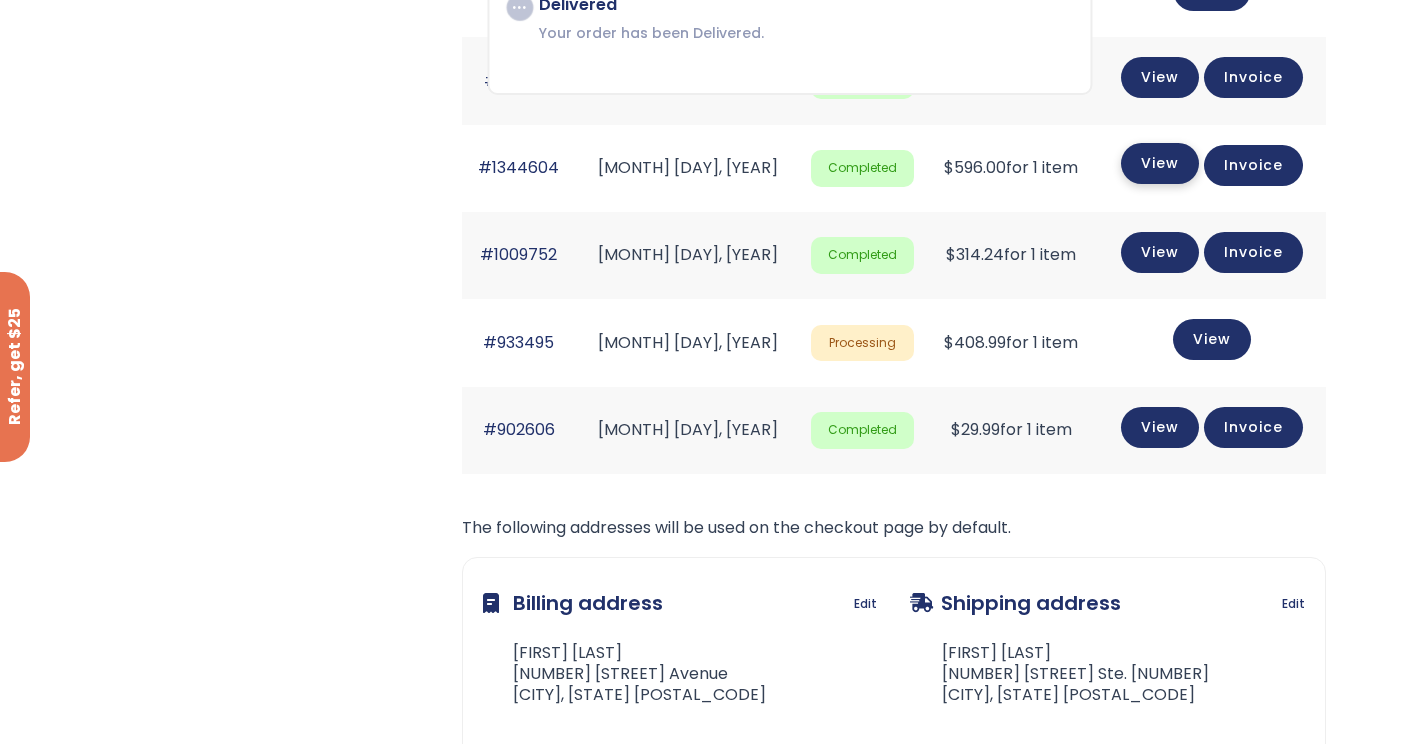 click on "View" 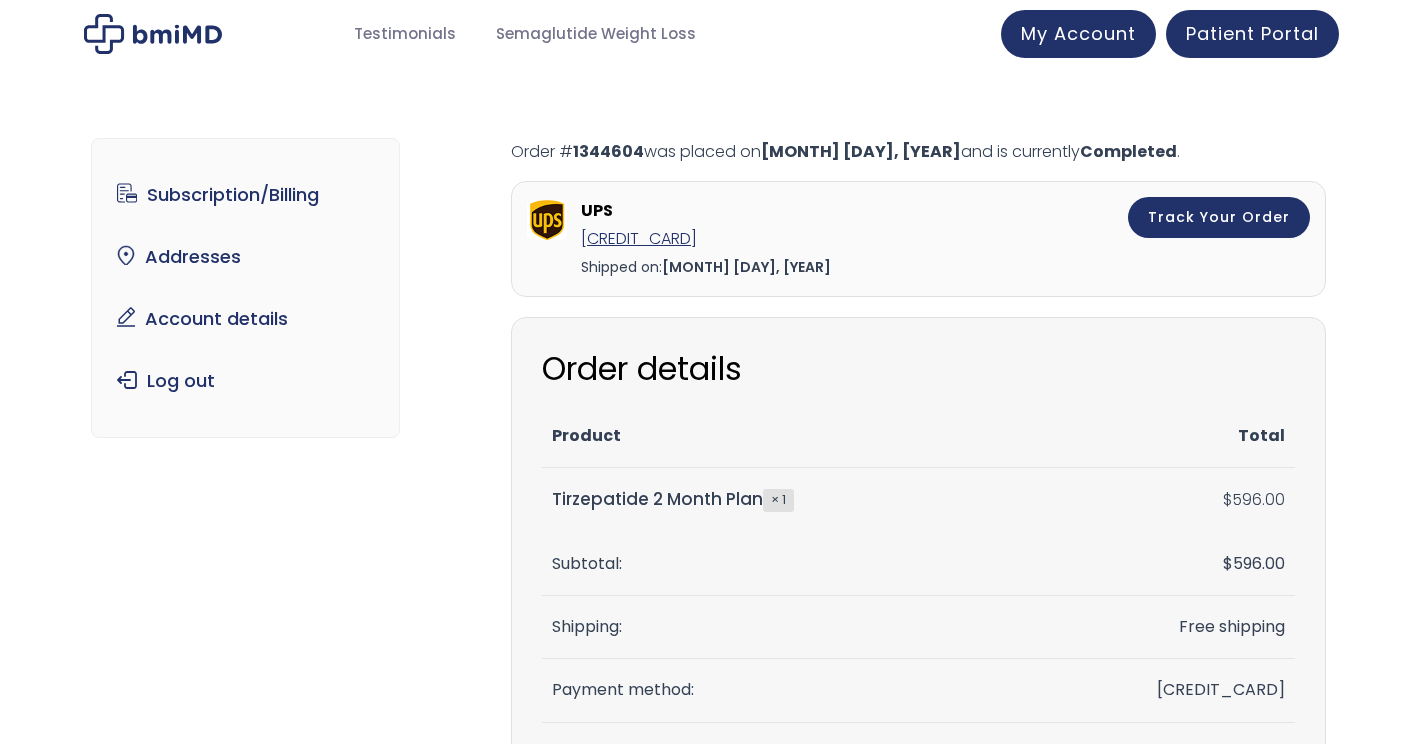 scroll, scrollTop: 0, scrollLeft: 0, axis: both 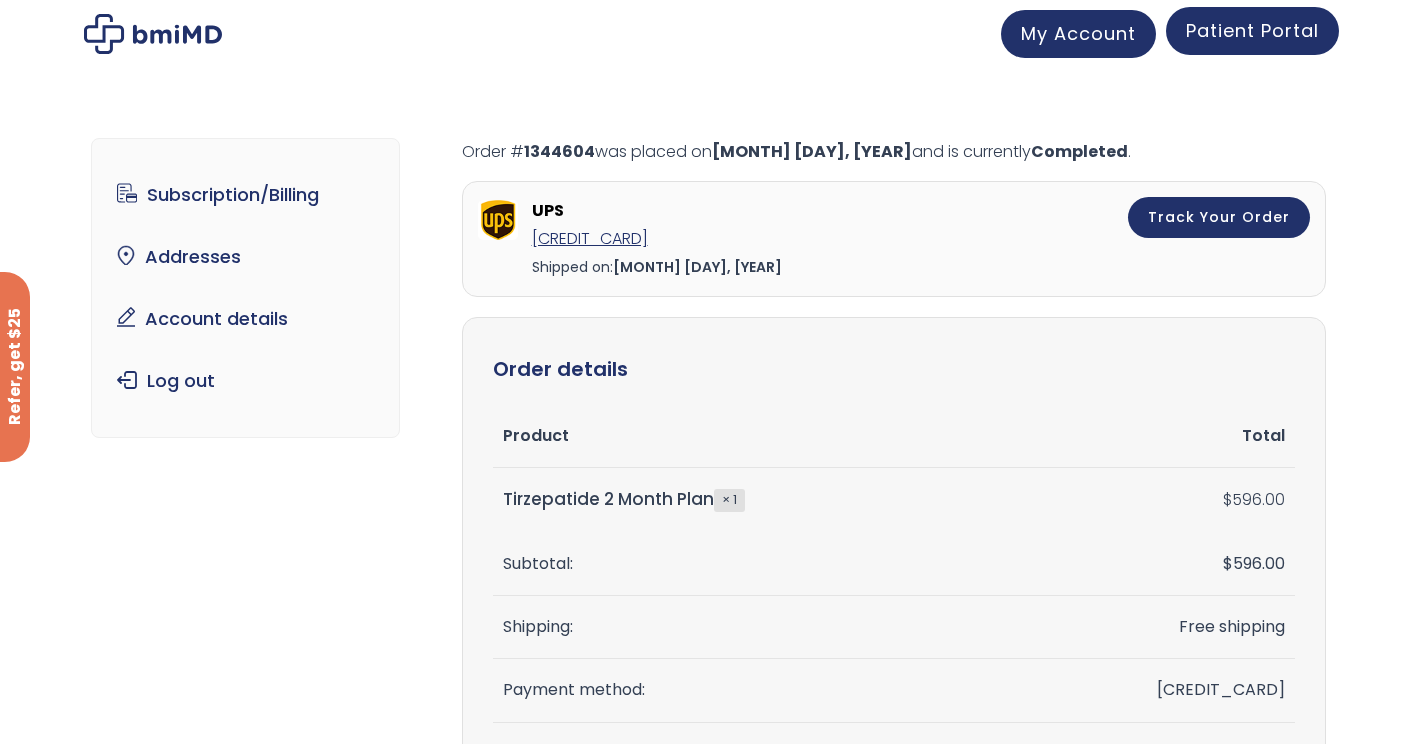 click on "Patient Portal" at bounding box center (1252, 30) 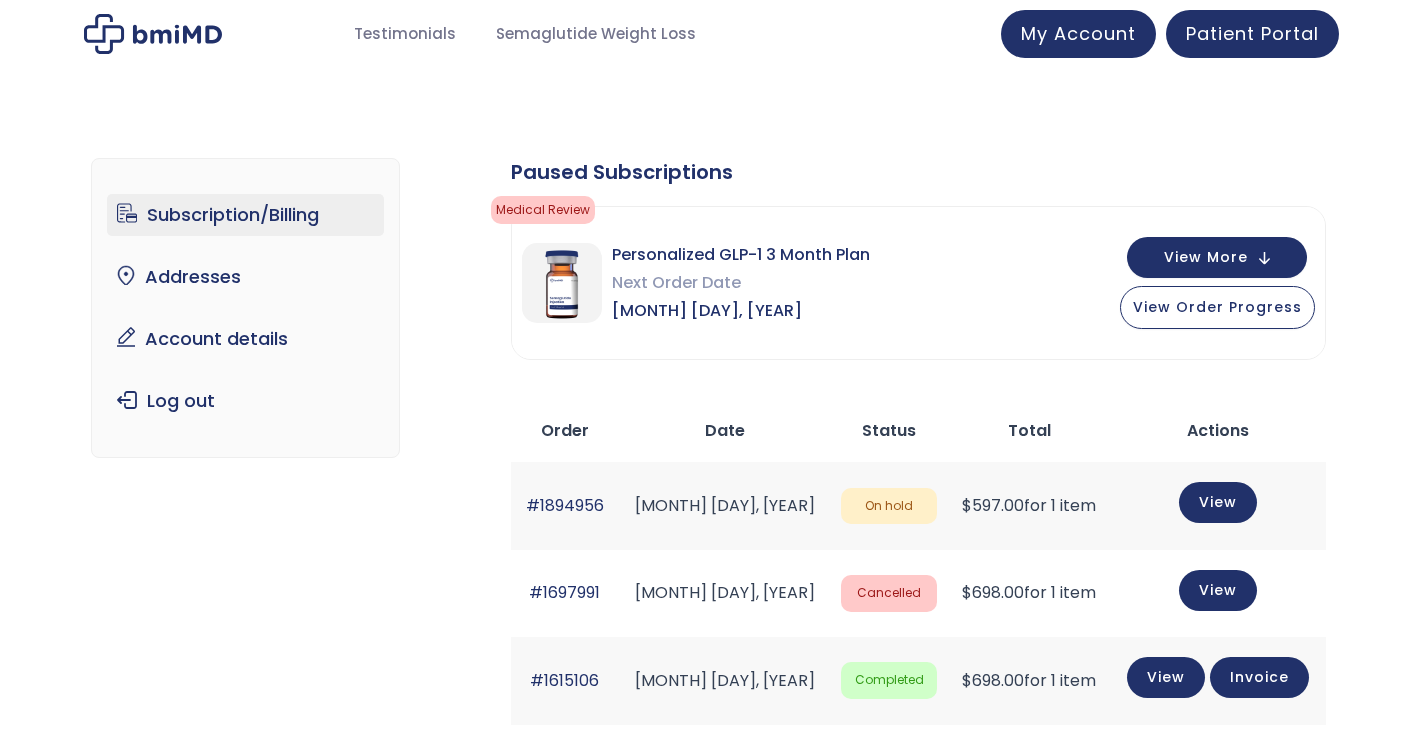scroll, scrollTop: 0, scrollLeft: 0, axis: both 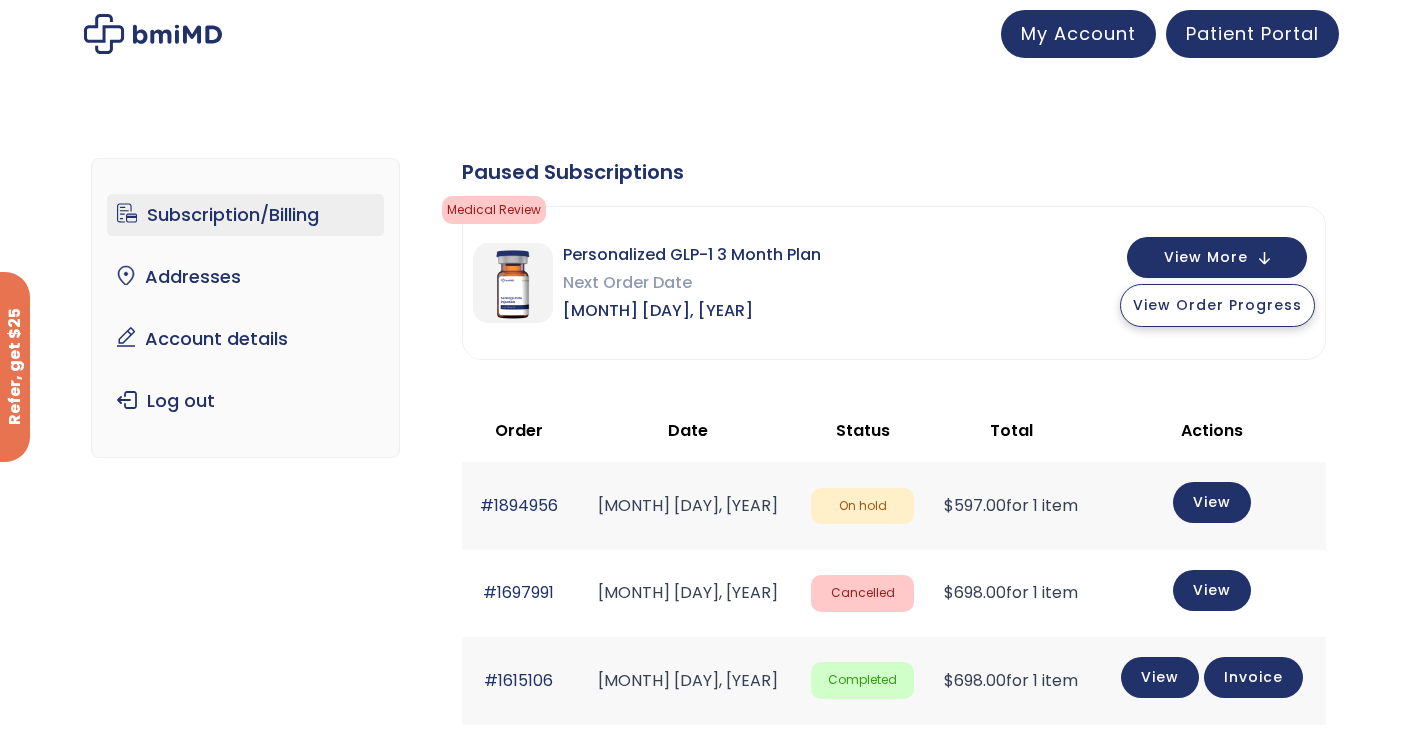 click on "View Order Progress" at bounding box center [1217, 305] 